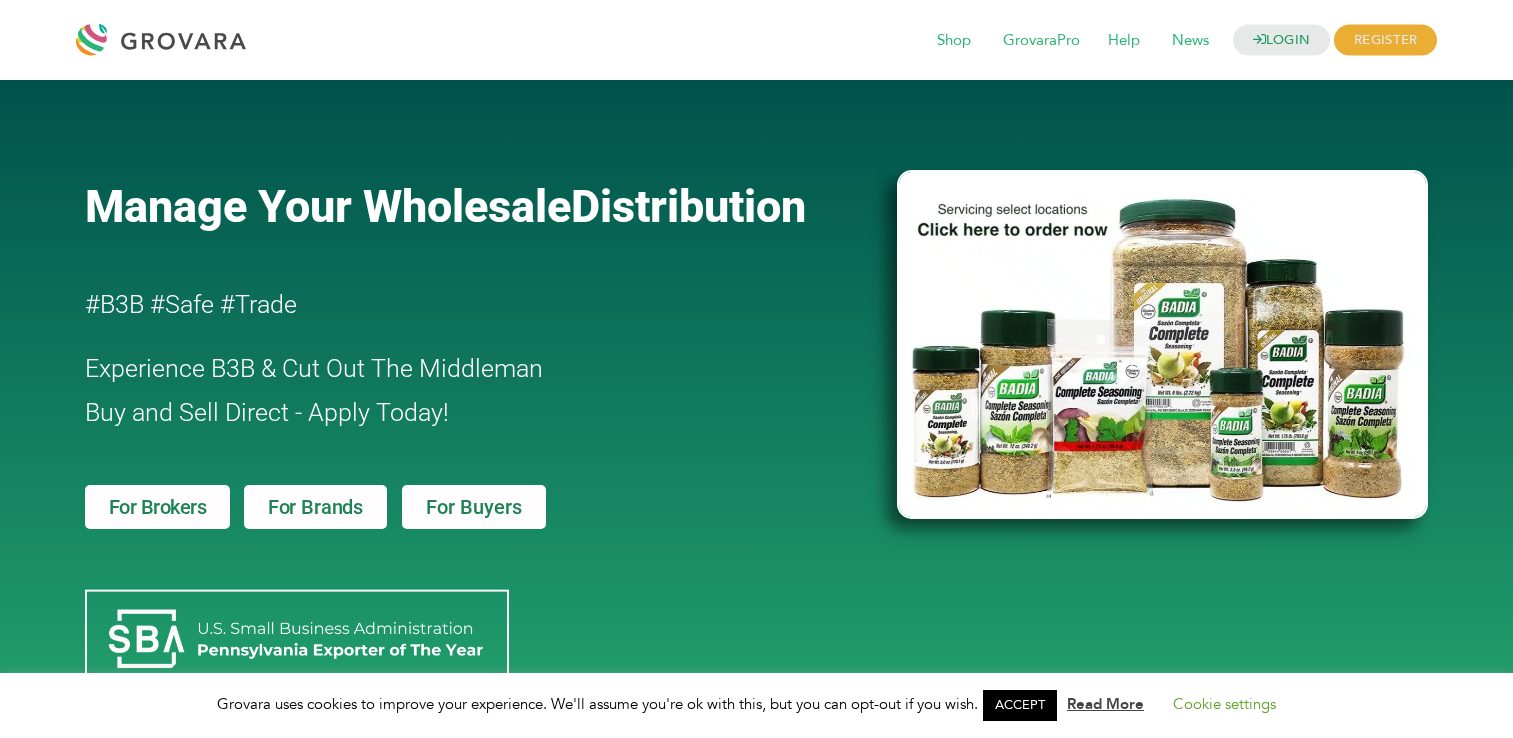 scroll, scrollTop: 0, scrollLeft: 0, axis: both 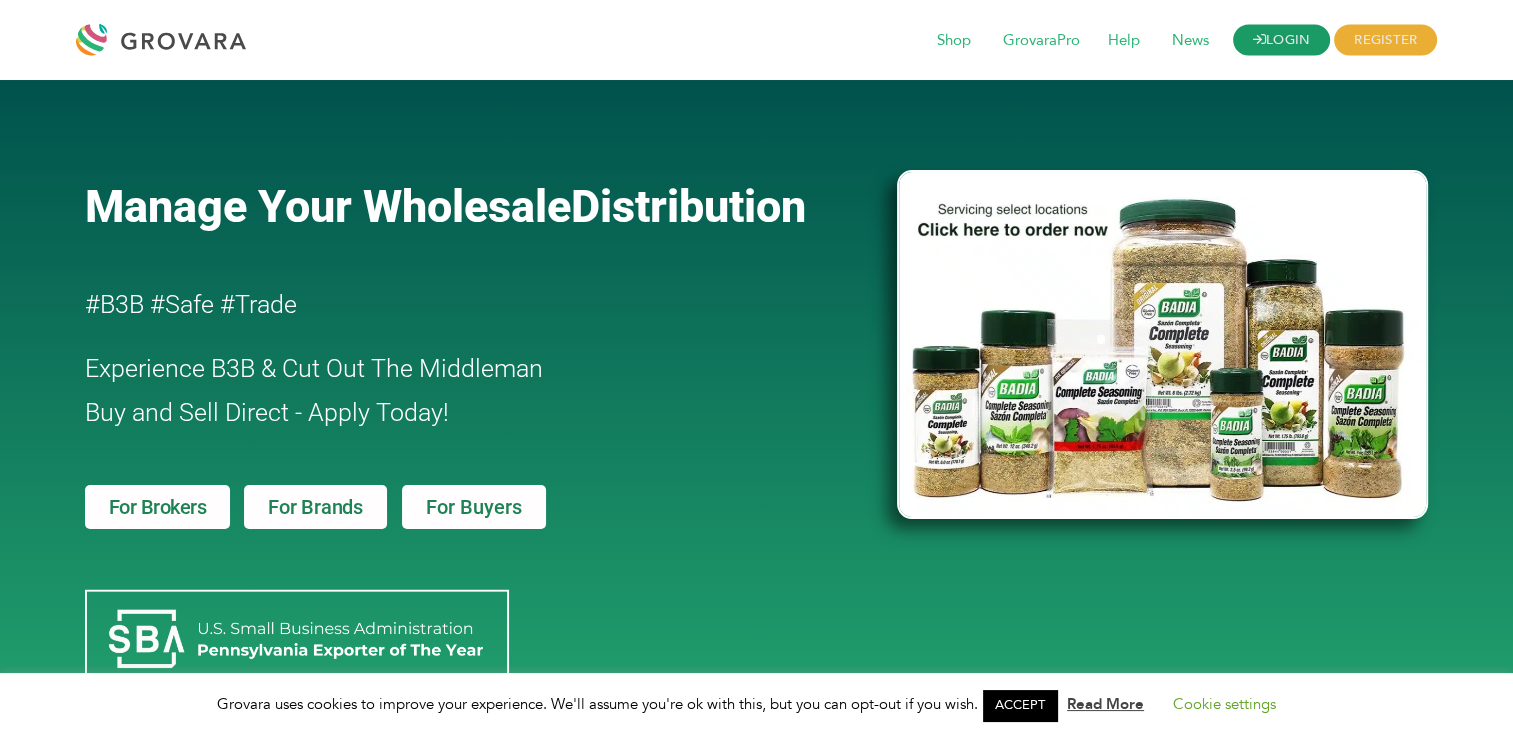 click on "LOGIN" at bounding box center (1282, 40) 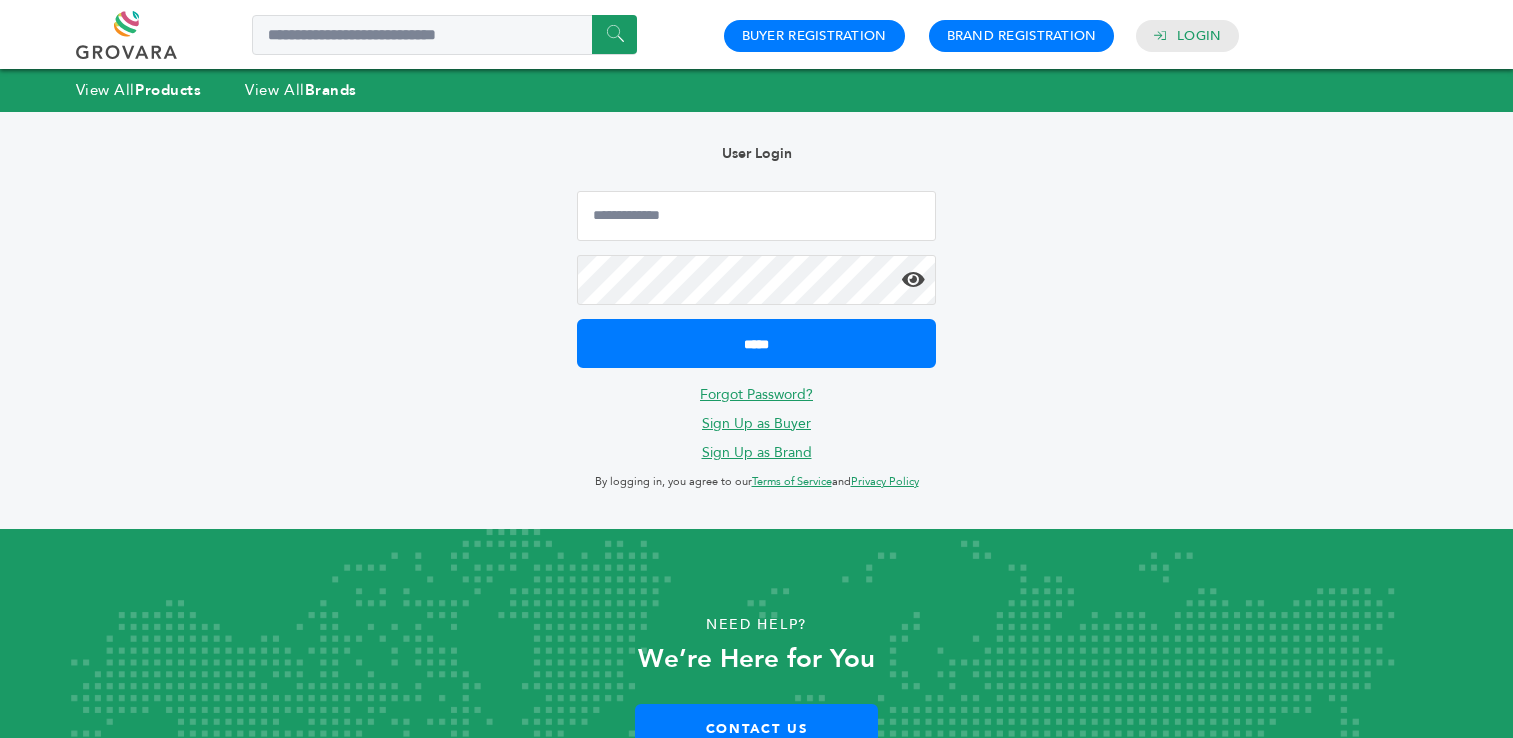 scroll, scrollTop: 0, scrollLeft: 0, axis: both 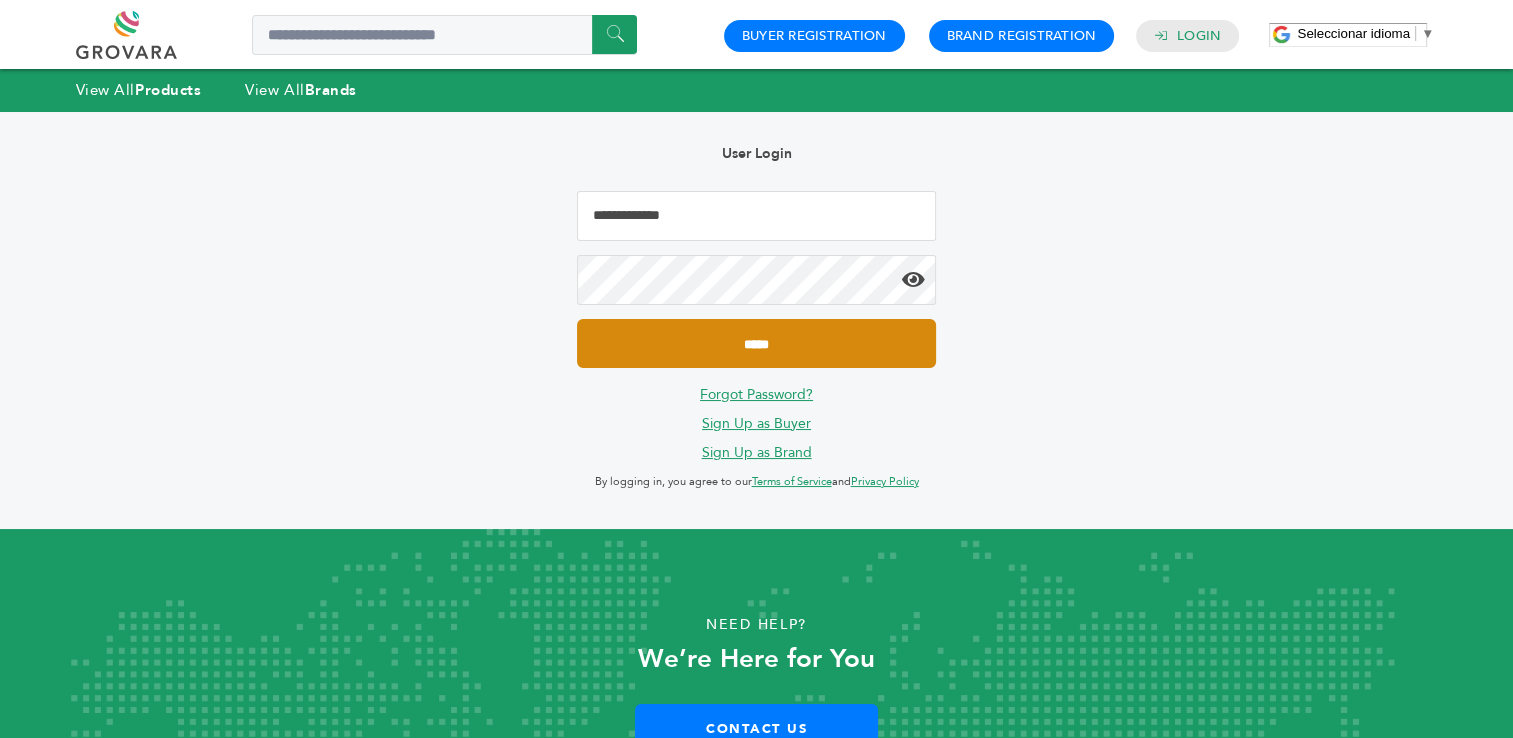type on "**********" 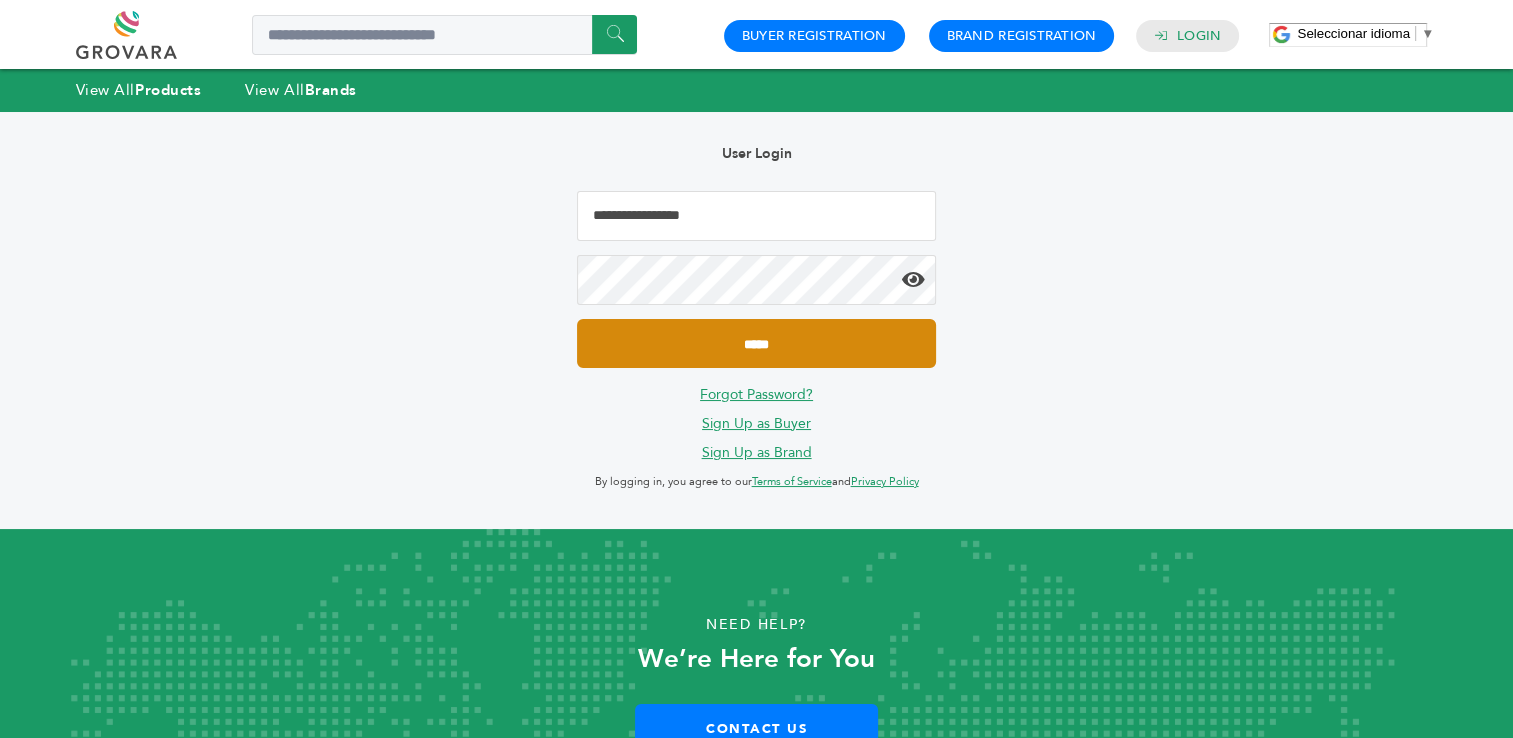 click on "*****" at bounding box center [756, 343] 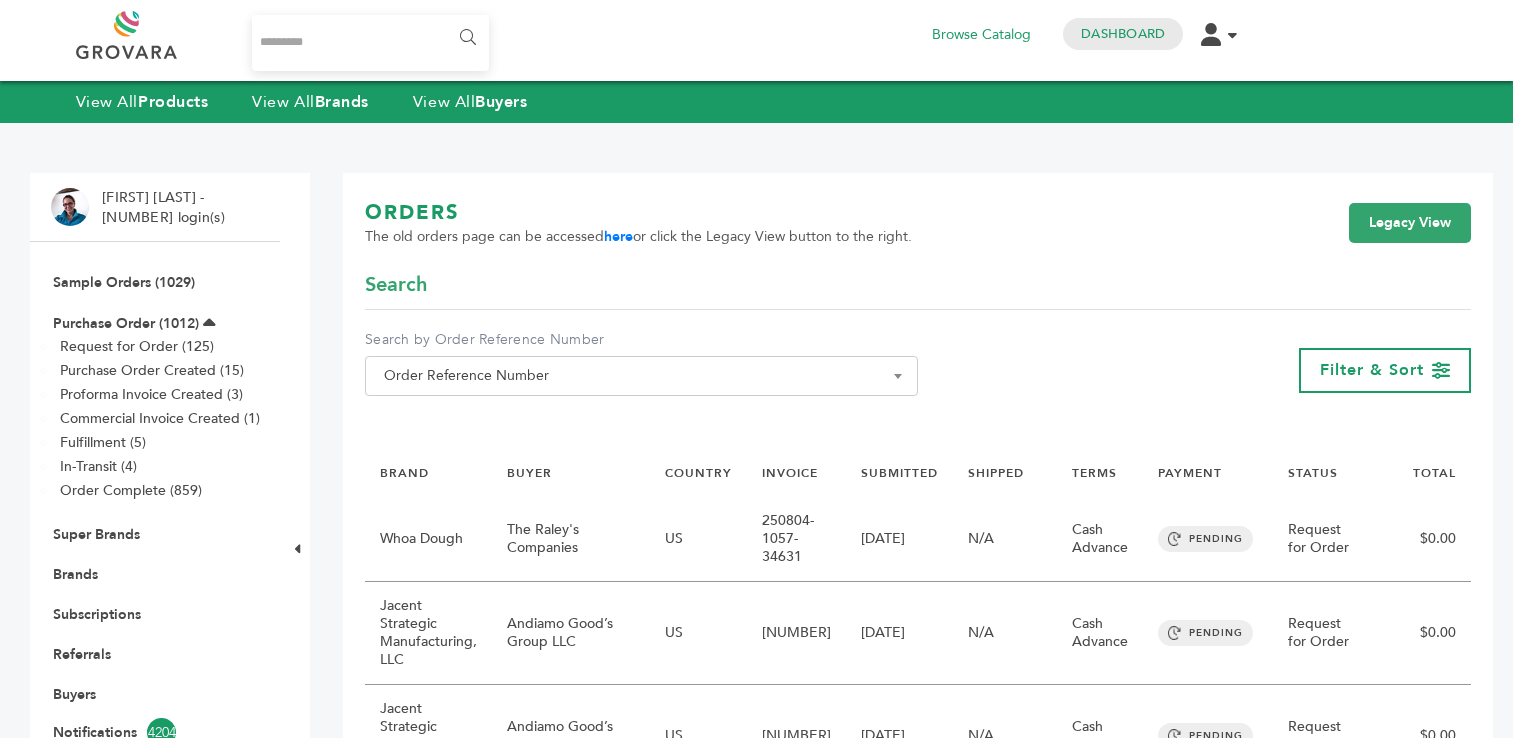 scroll, scrollTop: 0, scrollLeft: 0, axis: both 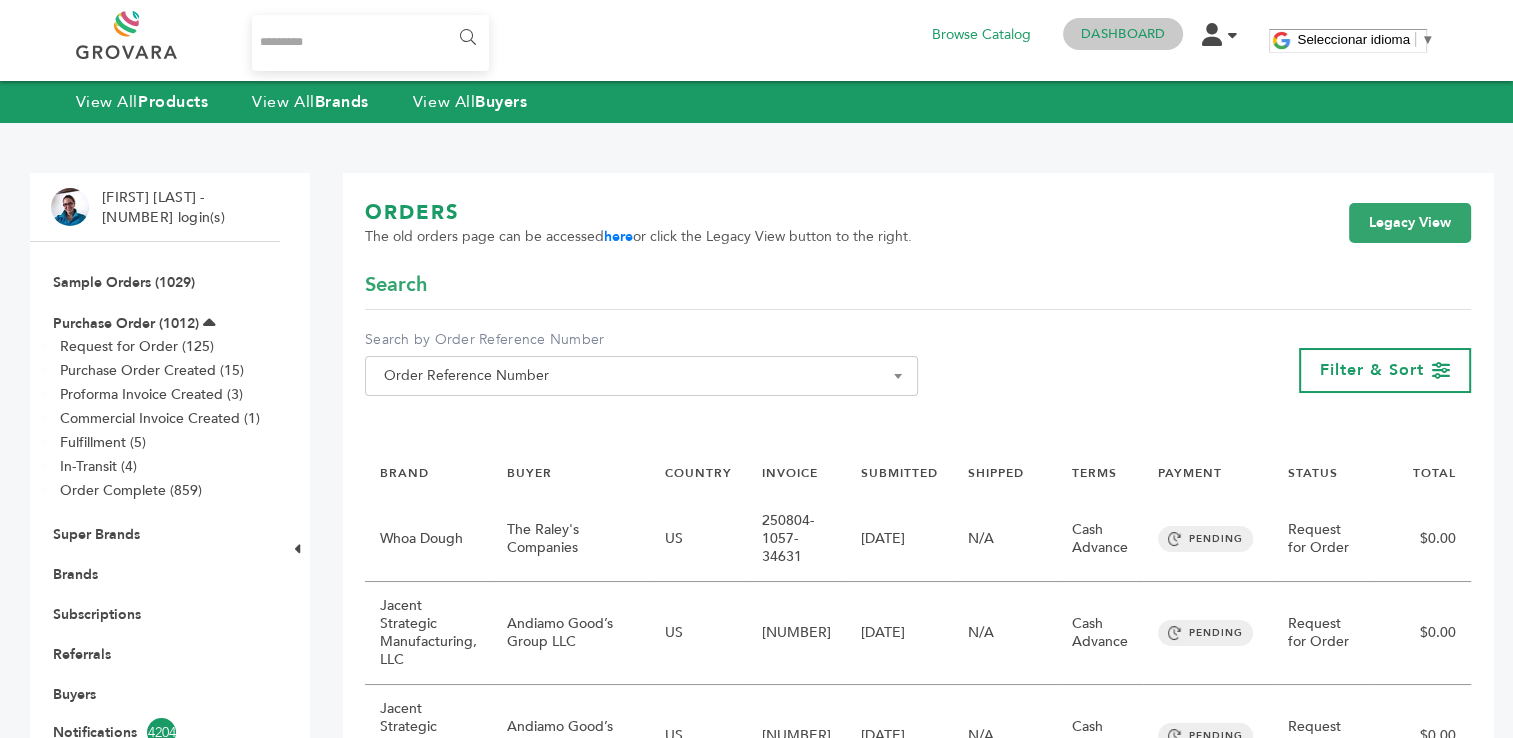 click on "Dashboard" at bounding box center [1123, 34] 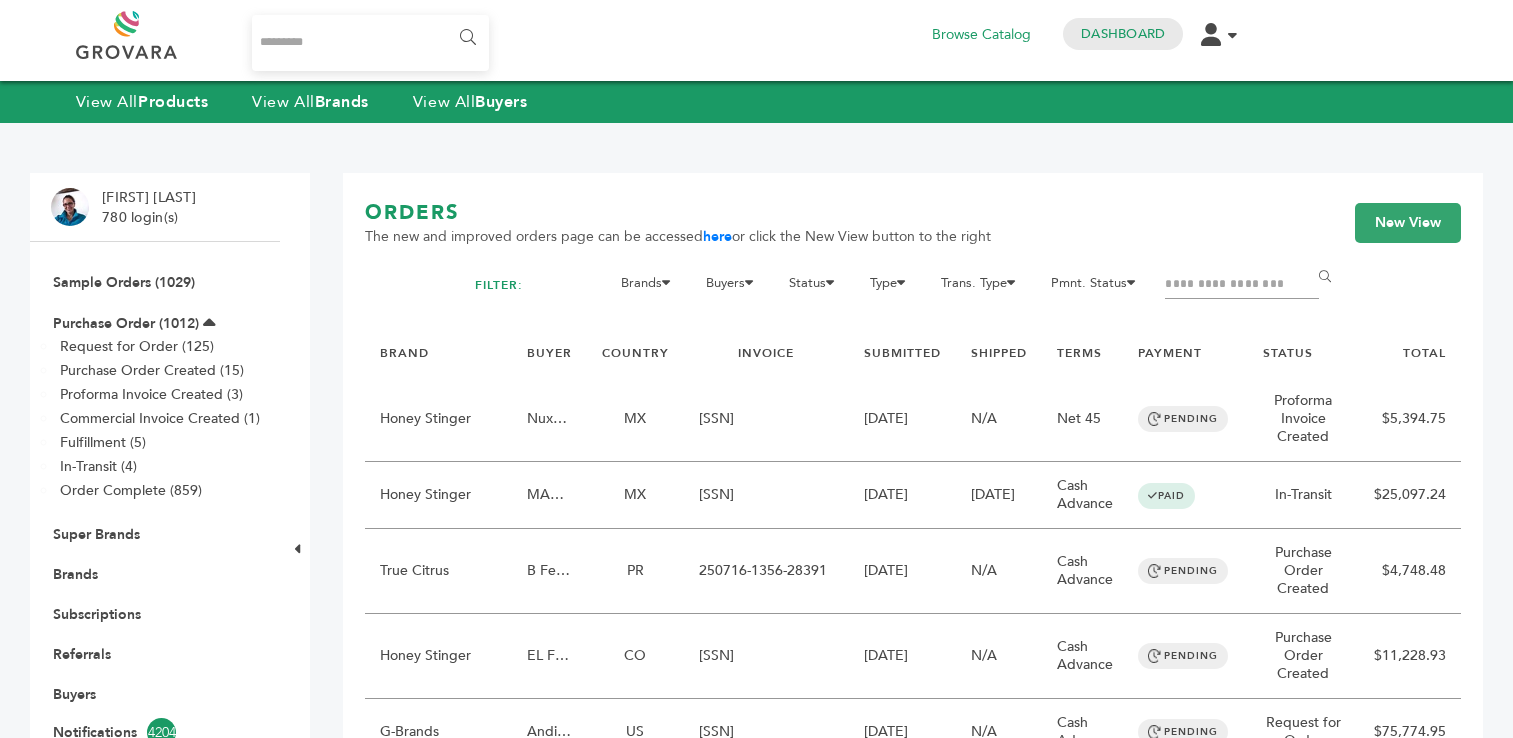 scroll, scrollTop: 0, scrollLeft: 0, axis: both 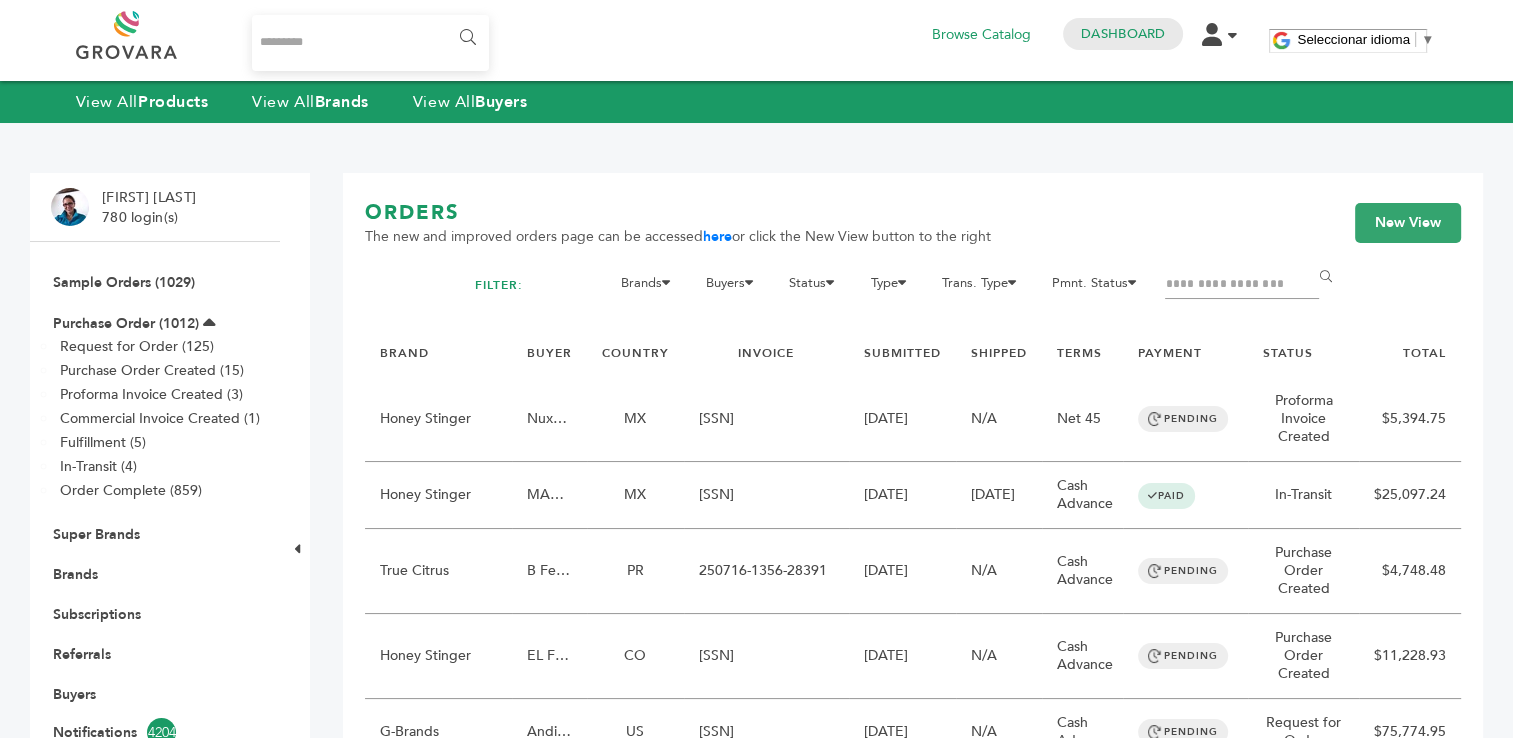 click at bounding box center (1242, 285) 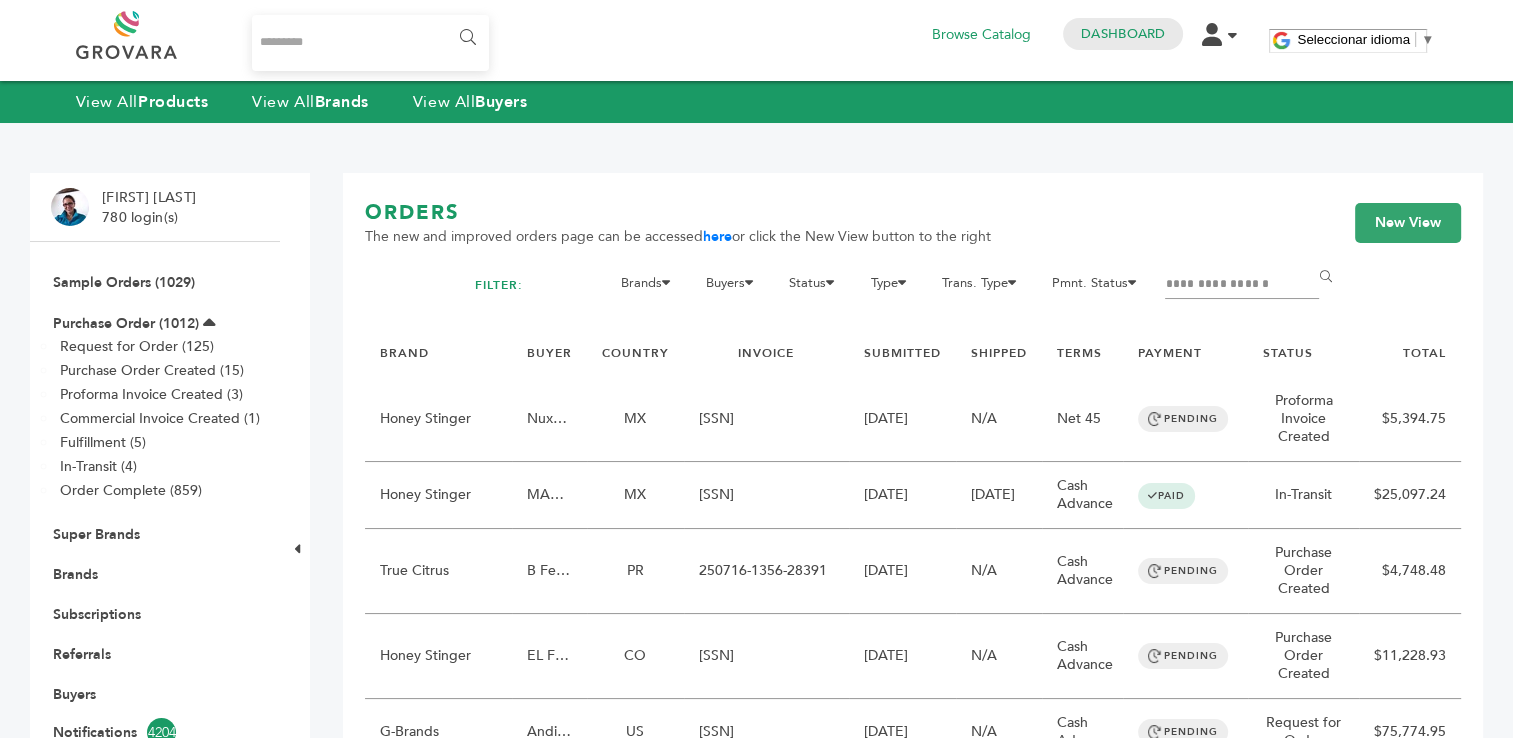 type on "**********" 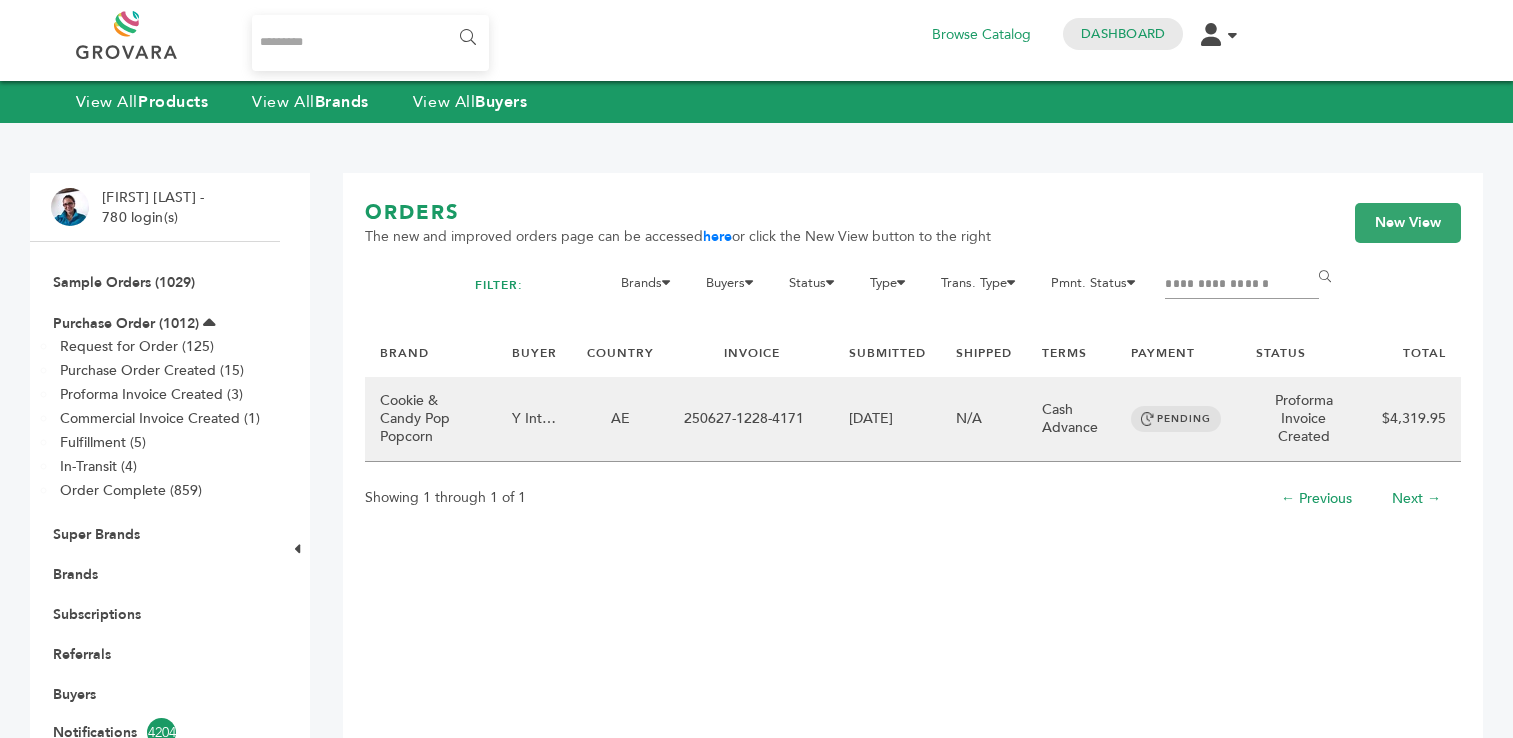 scroll, scrollTop: 0, scrollLeft: 0, axis: both 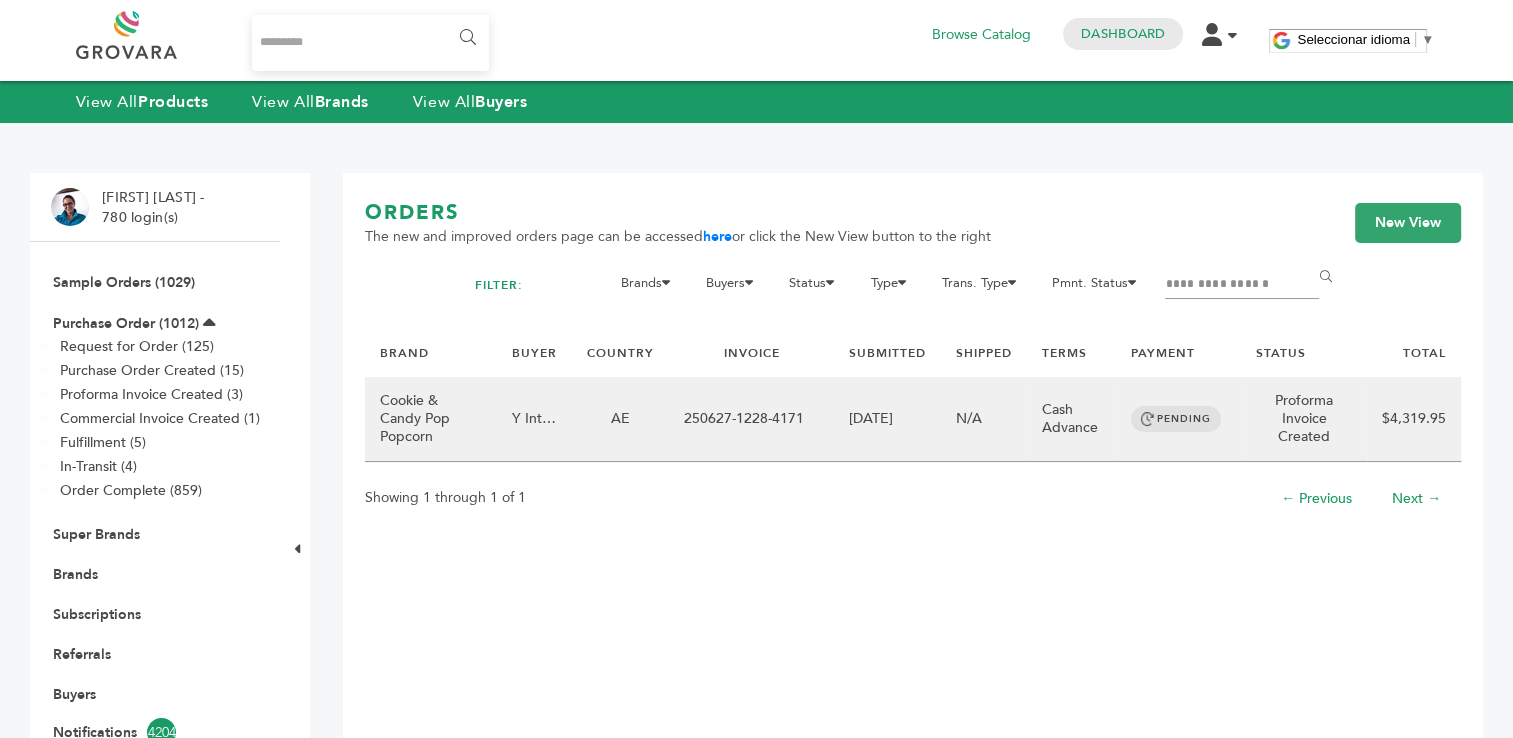click on "250627-1228-4171" at bounding box center (751, 419) 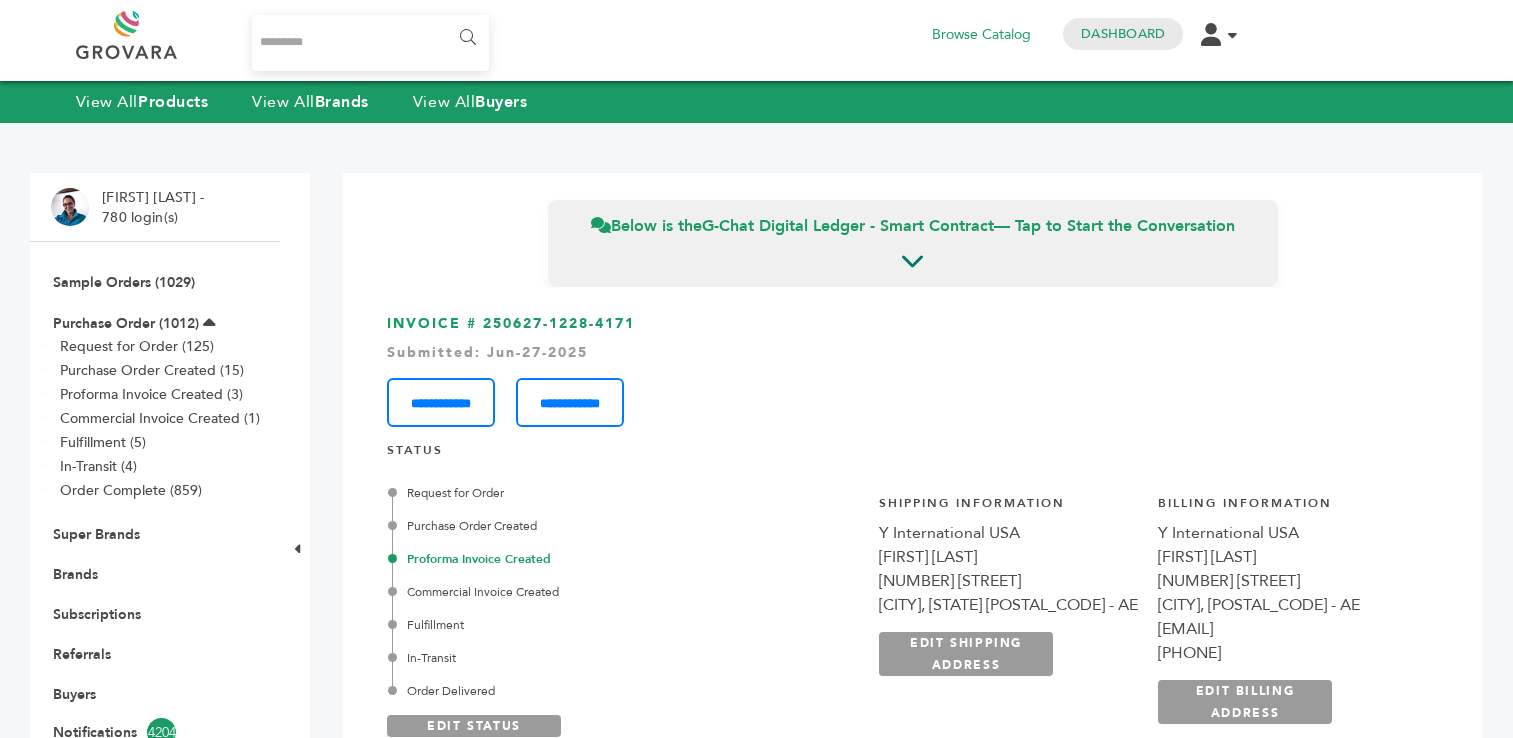 scroll, scrollTop: 0, scrollLeft: 0, axis: both 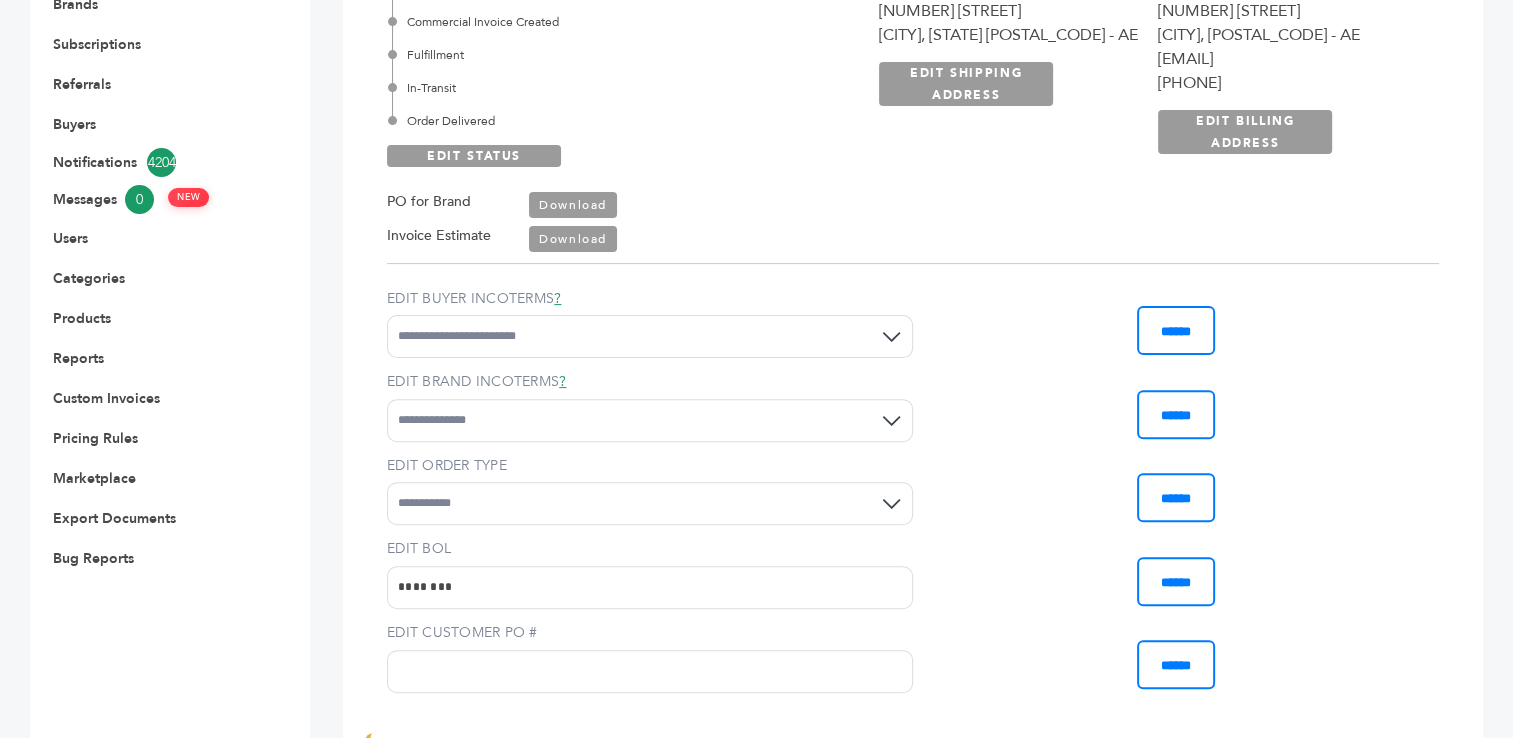click on "Download" at bounding box center [573, 205] 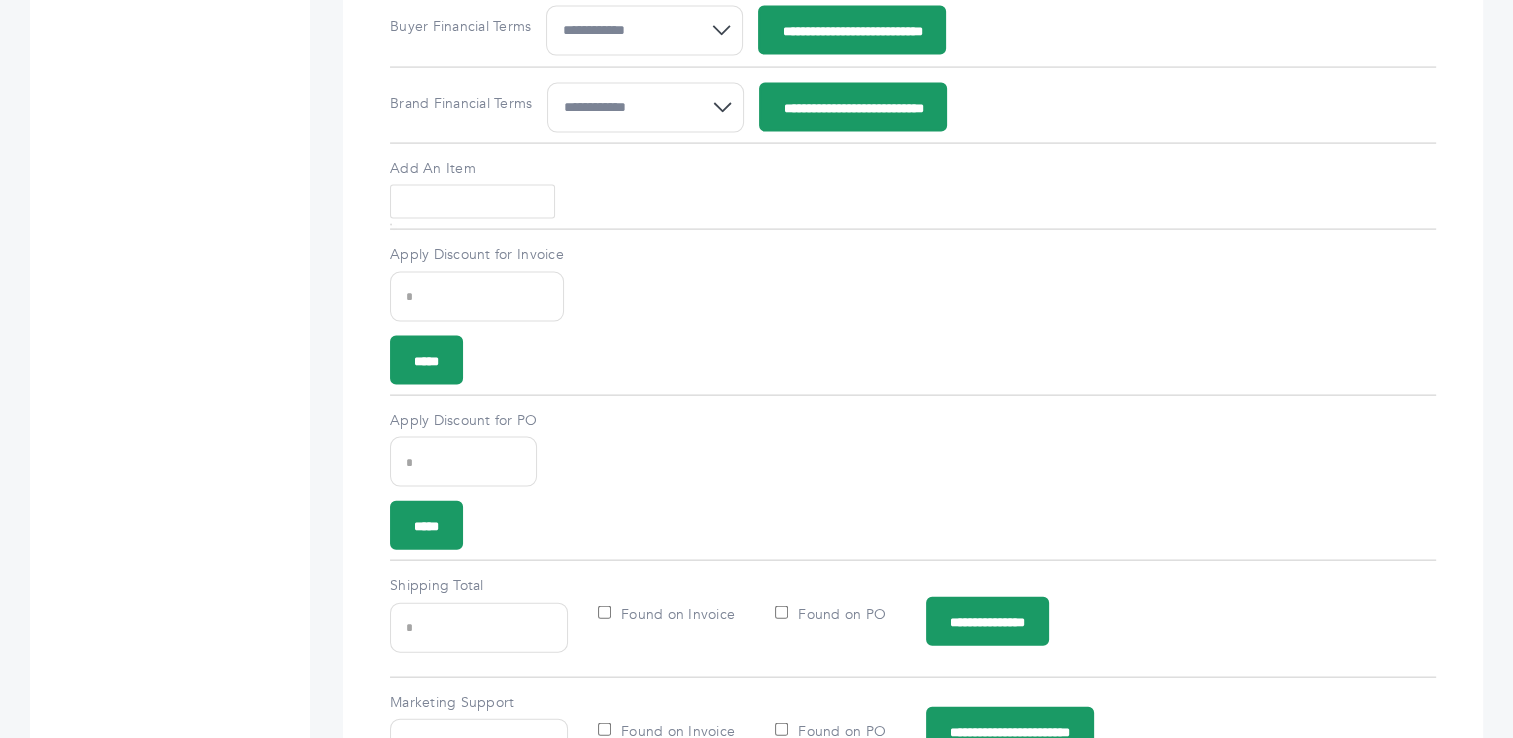 scroll, scrollTop: 4399, scrollLeft: 0, axis: vertical 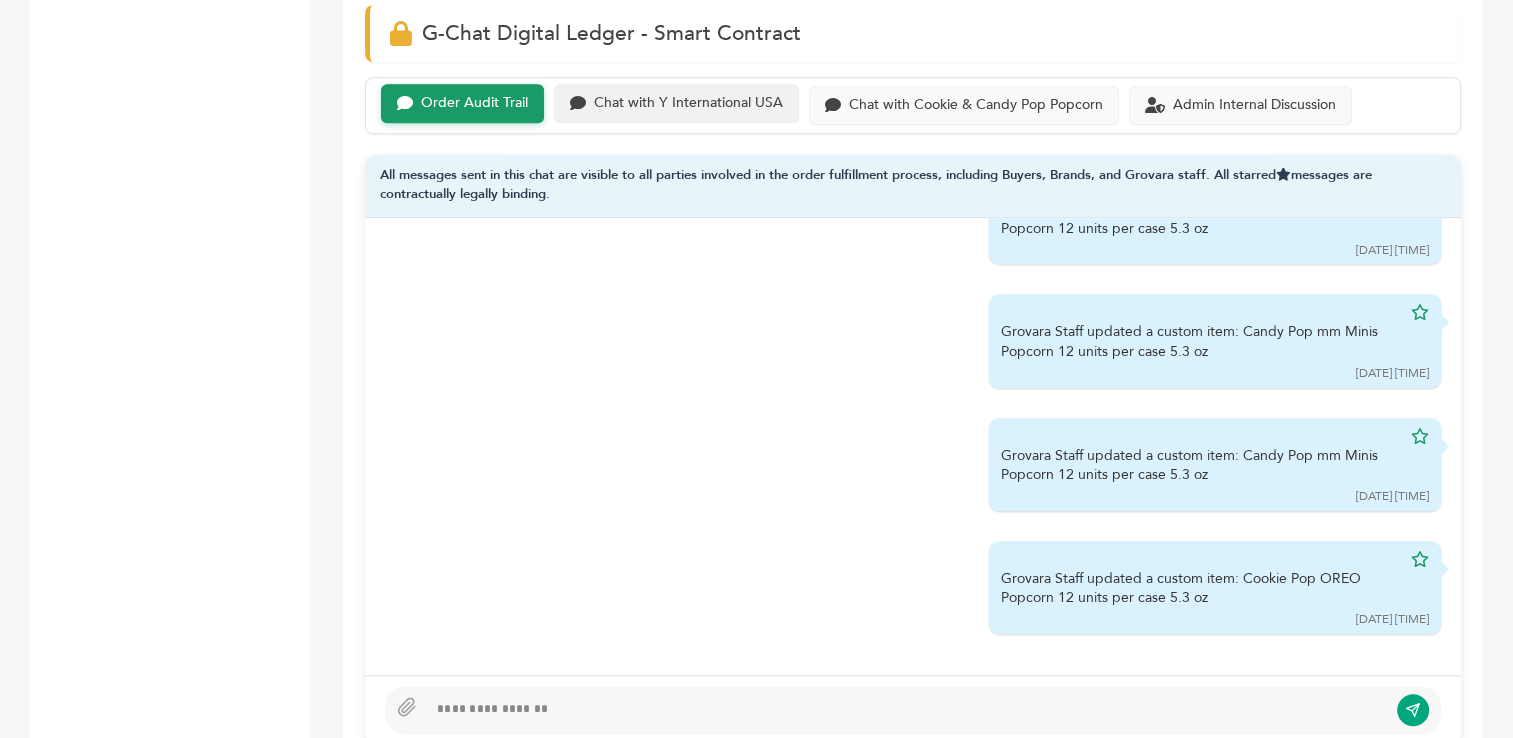 click on "Chat with Y International USA" at bounding box center [688, 103] 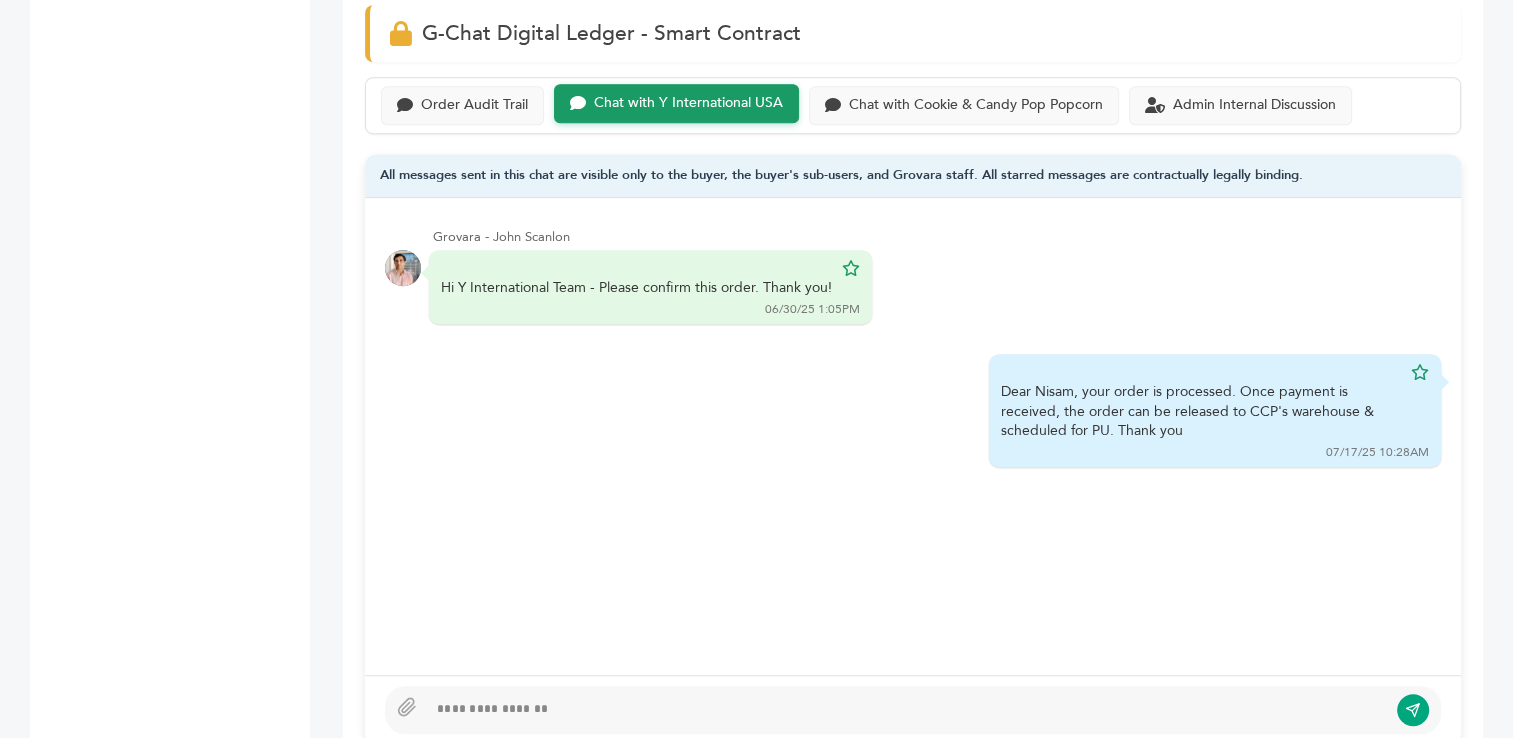 click at bounding box center [907, 710] 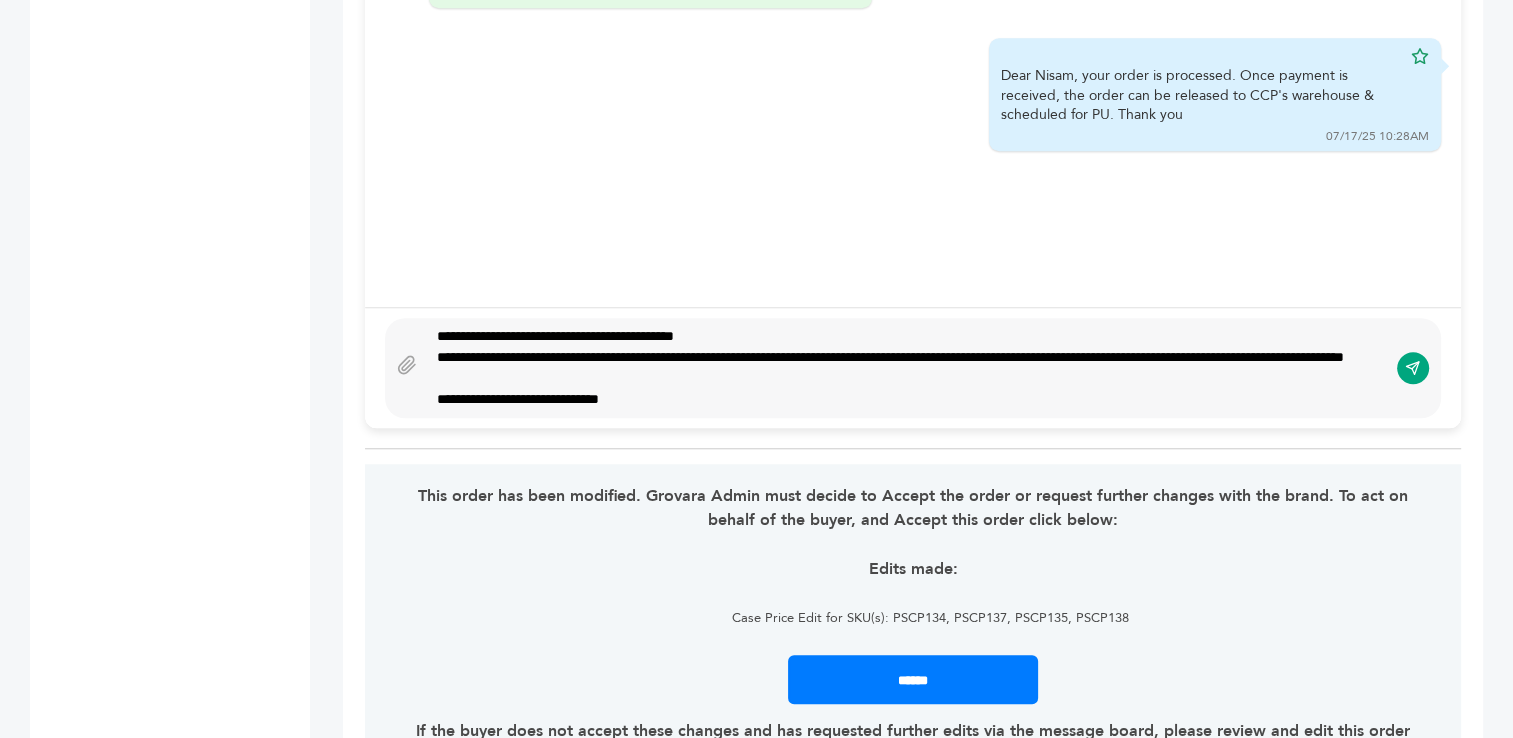 scroll, scrollTop: 1621, scrollLeft: 0, axis: vertical 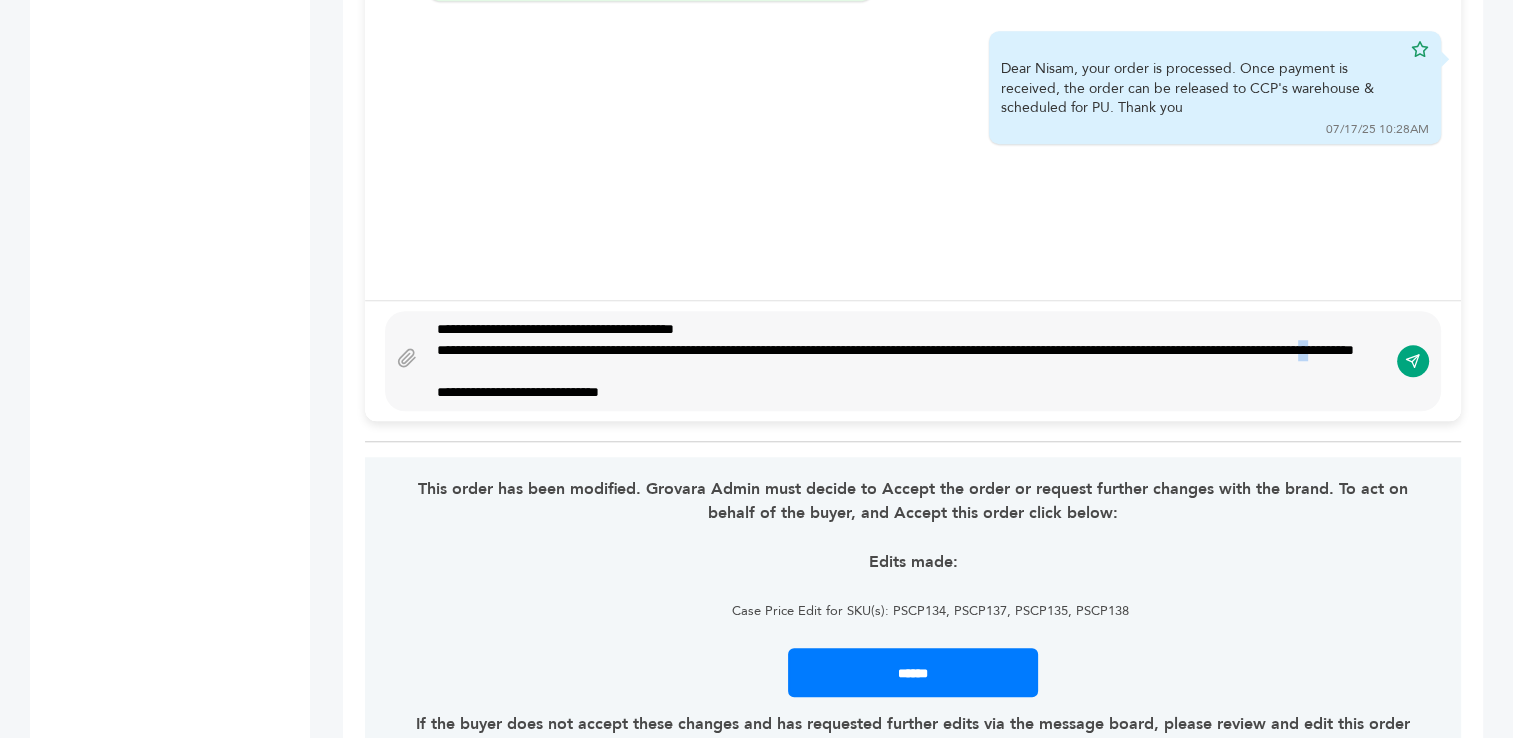 click on "**********" at bounding box center [907, 361] 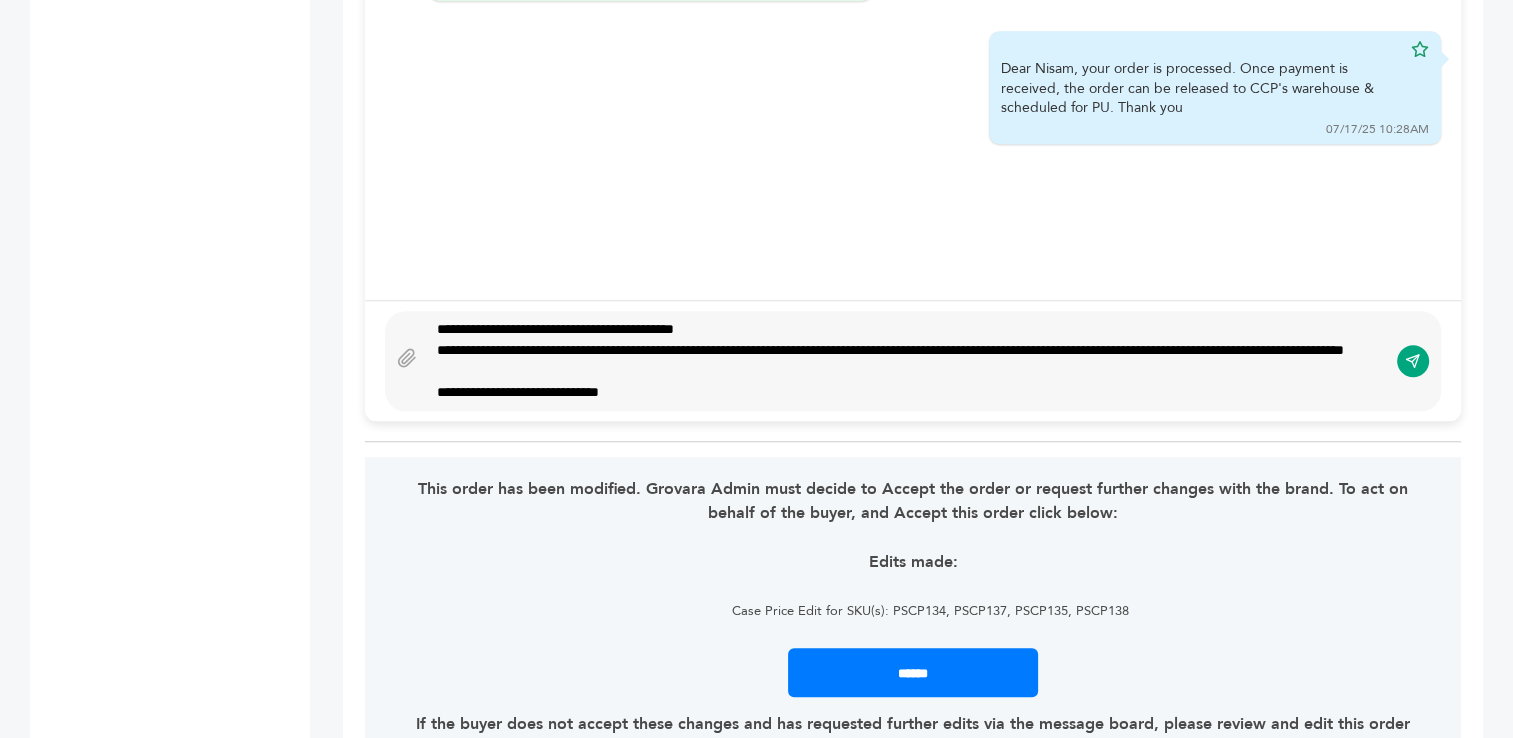 click on "**********" at bounding box center [907, 361] 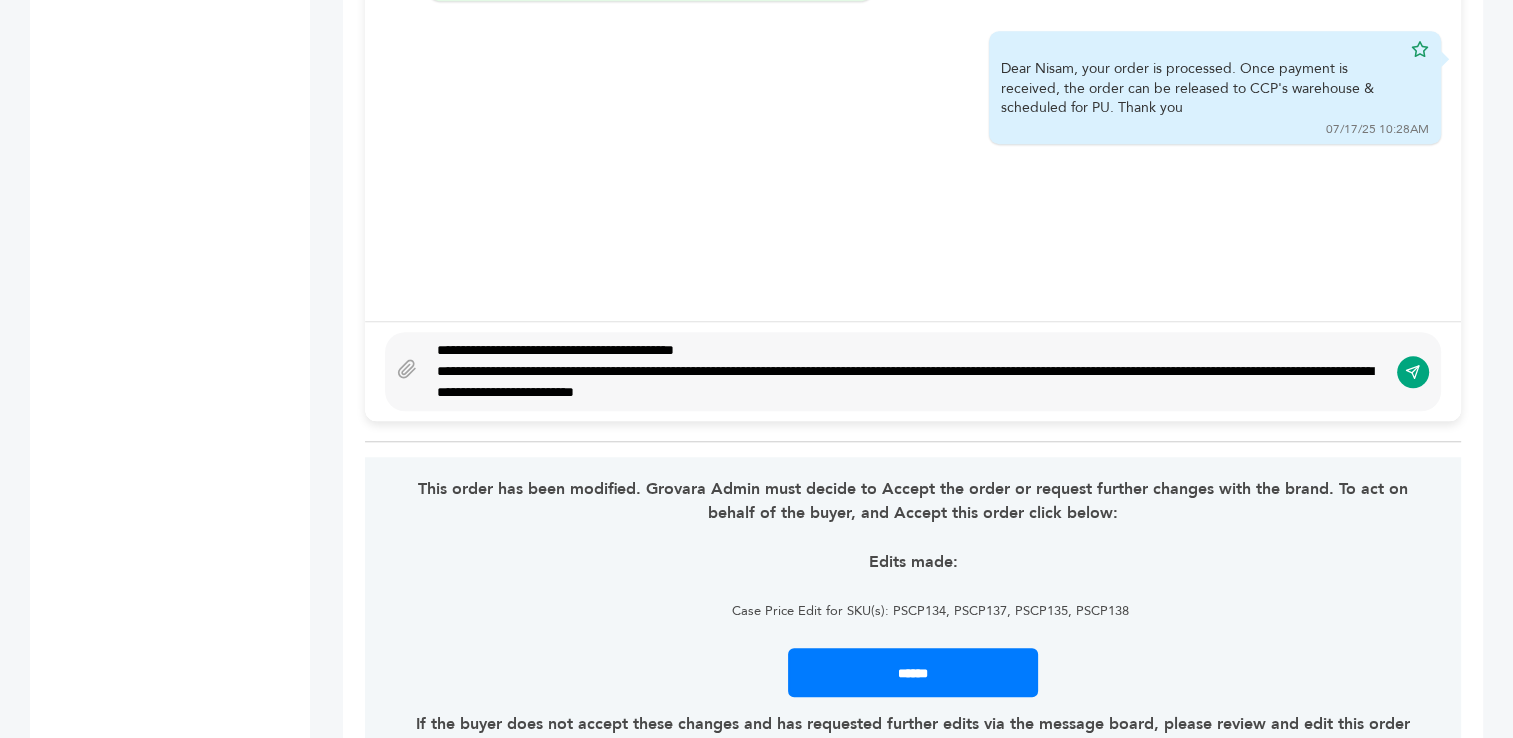 scroll, scrollTop: 1643, scrollLeft: 0, axis: vertical 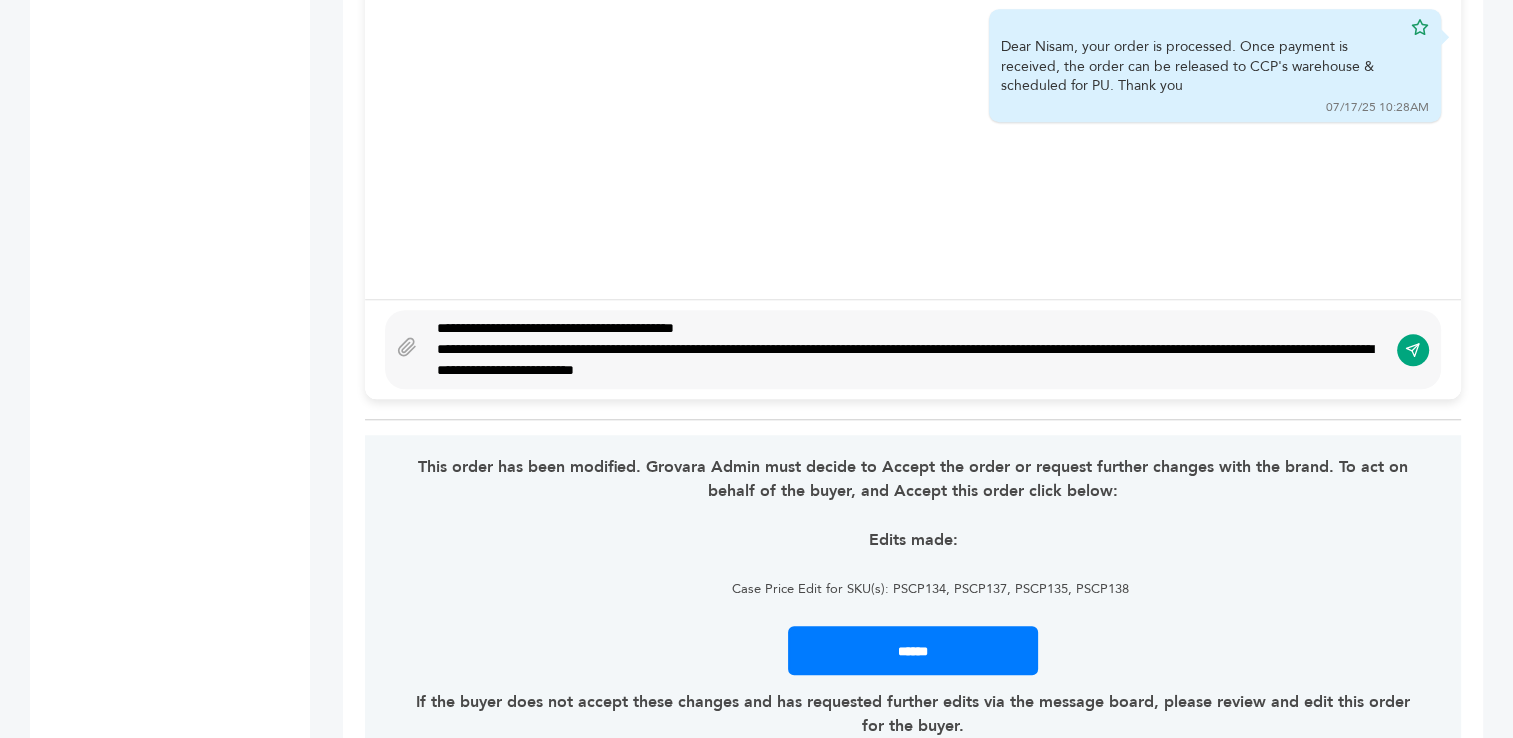 click on "**********" at bounding box center (907, 360) 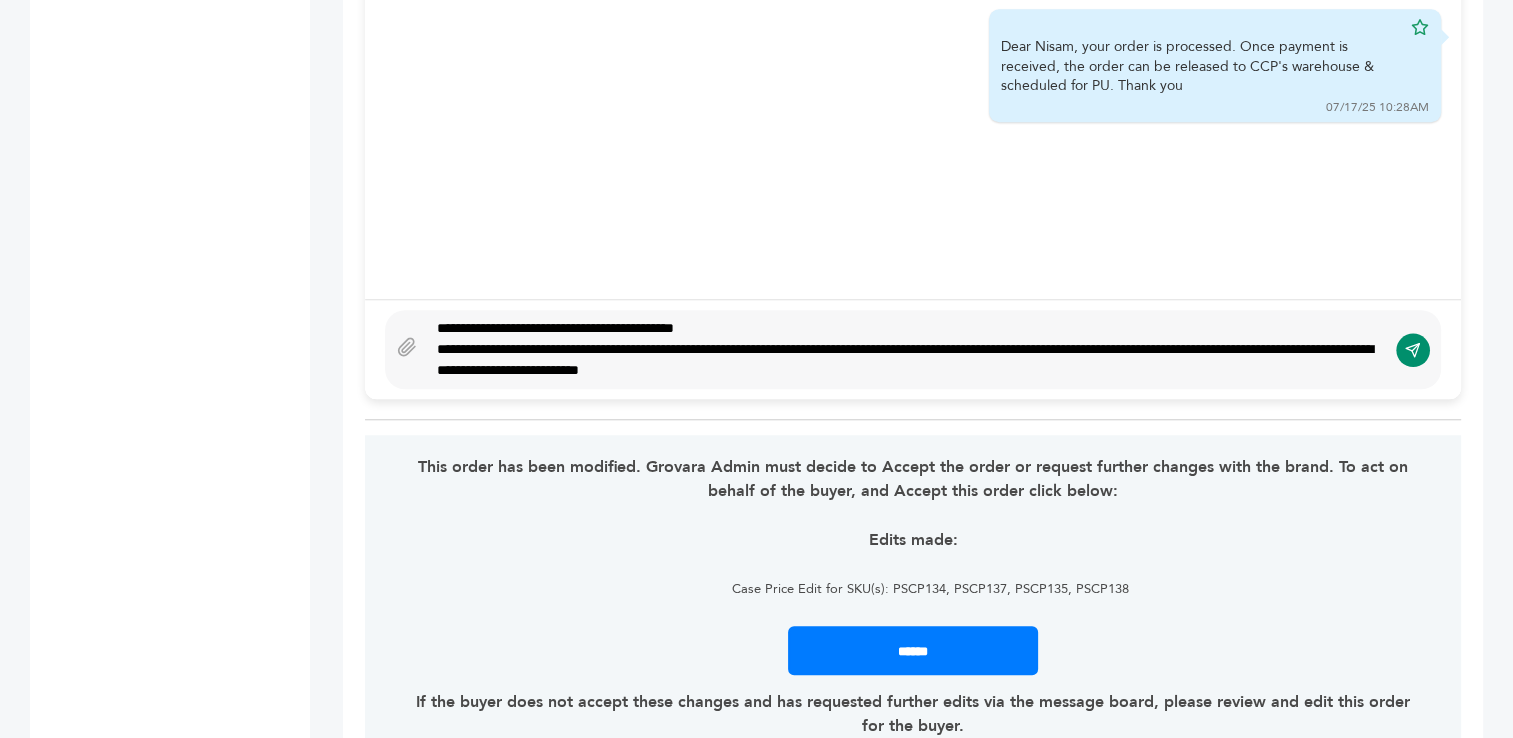 click 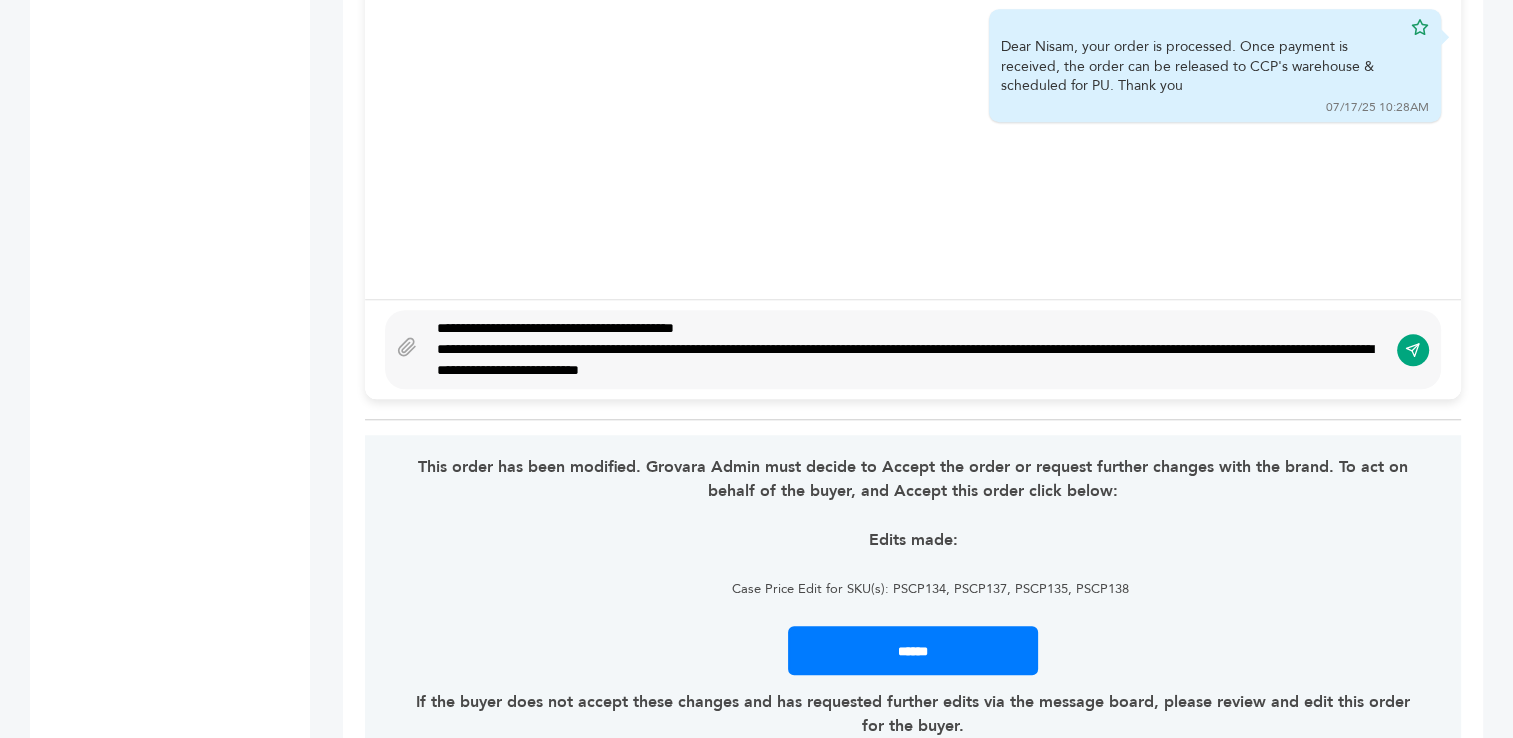 type 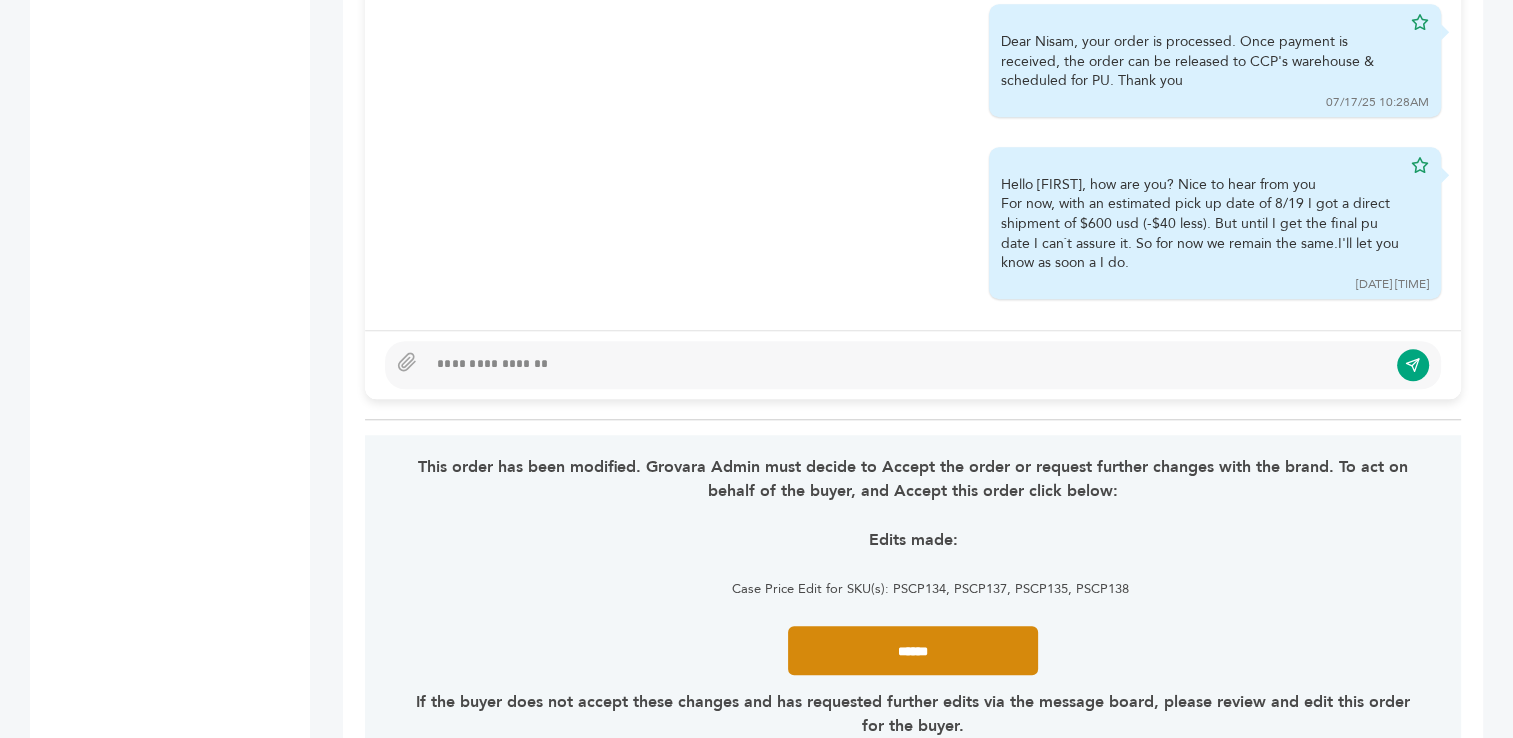 click on "******" at bounding box center [913, 650] 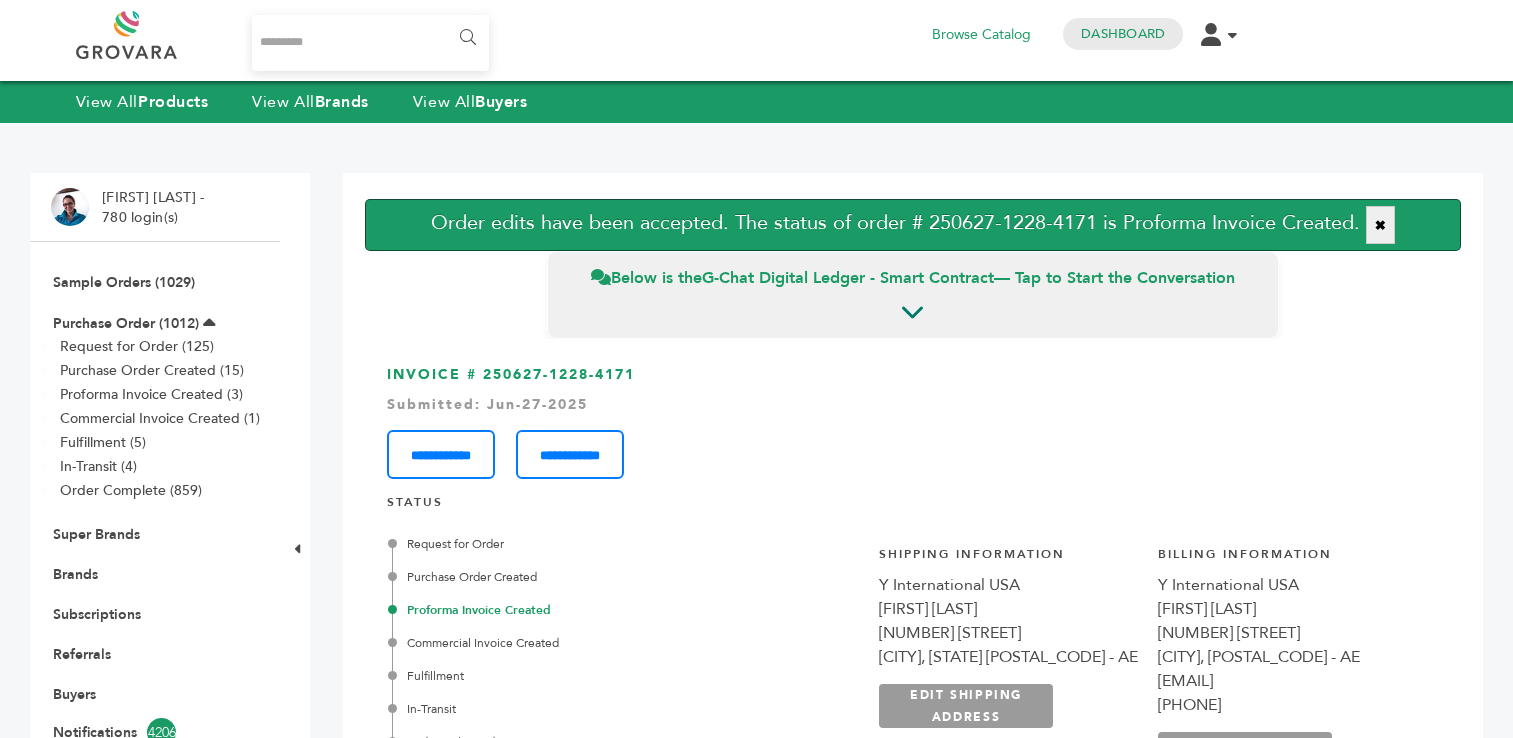 scroll, scrollTop: 0, scrollLeft: 0, axis: both 